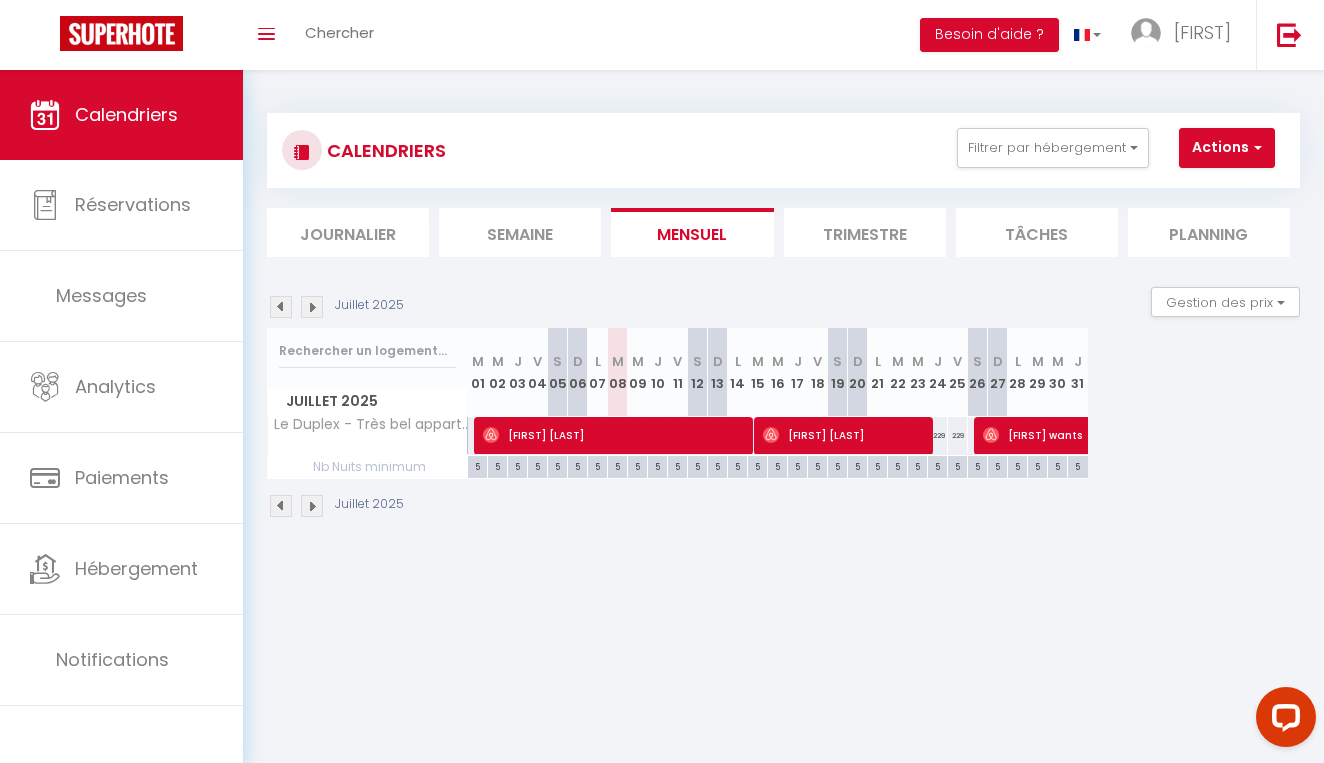 scroll, scrollTop: 0, scrollLeft: 0, axis: both 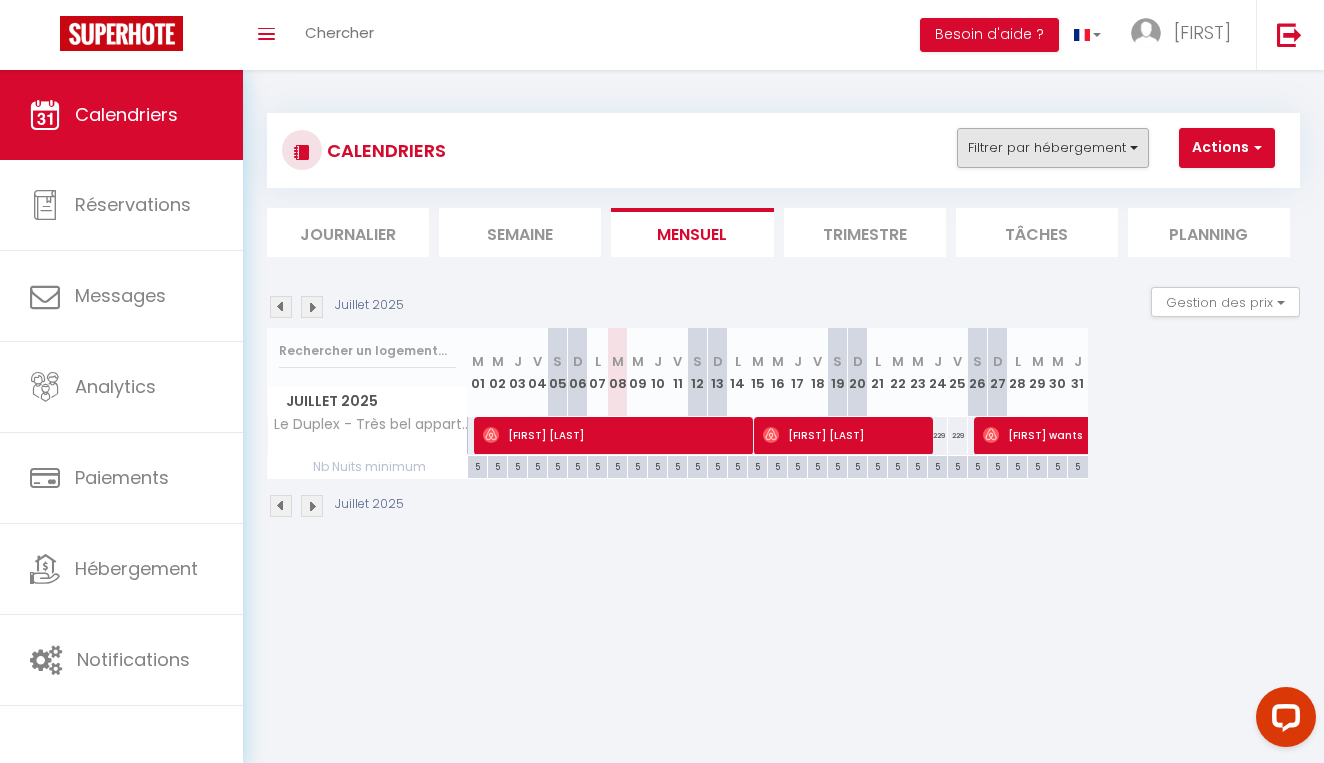 click on "Filtrer par hébergement" at bounding box center [1053, 148] 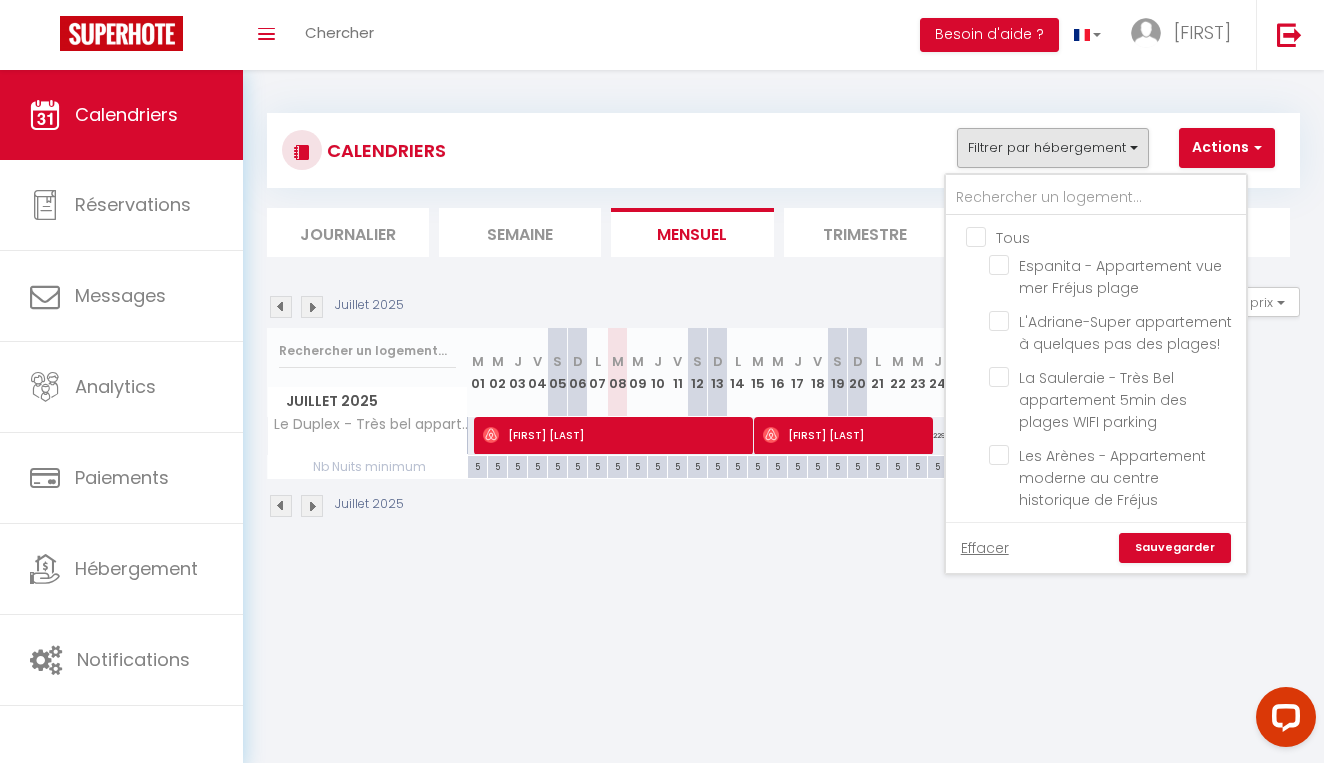 click on "Tous" at bounding box center (1116, 236) 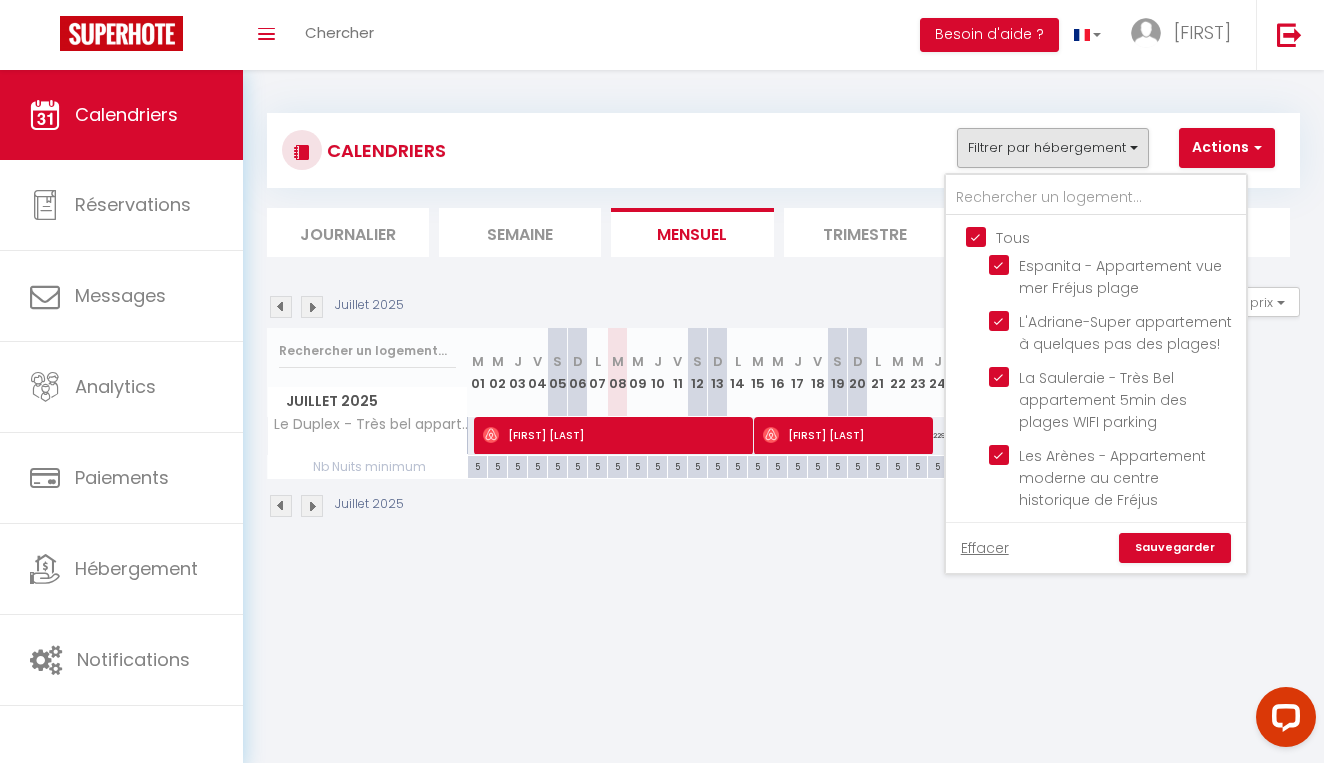 click on "Tous" at bounding box center (1116, 236) 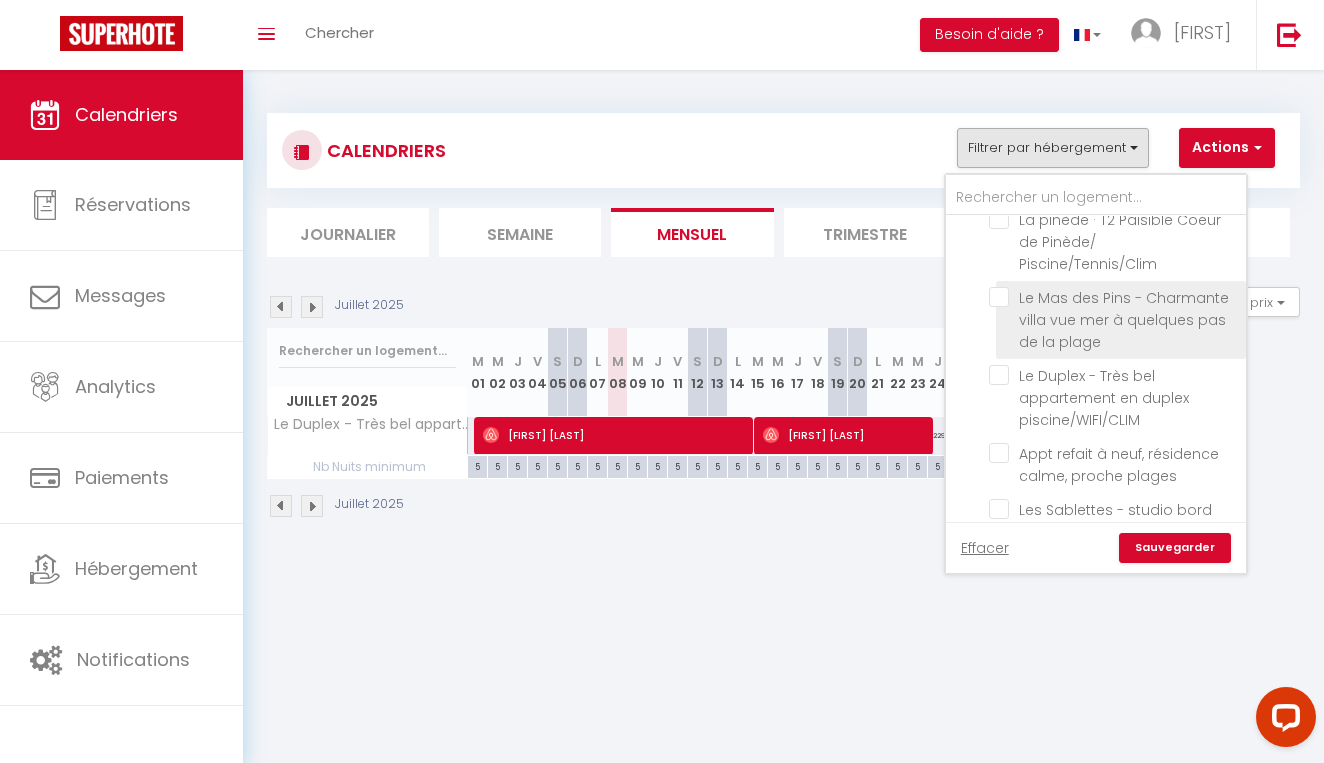 scroll, scrollTop: 445, scrollLeft: 0, axis: vertical 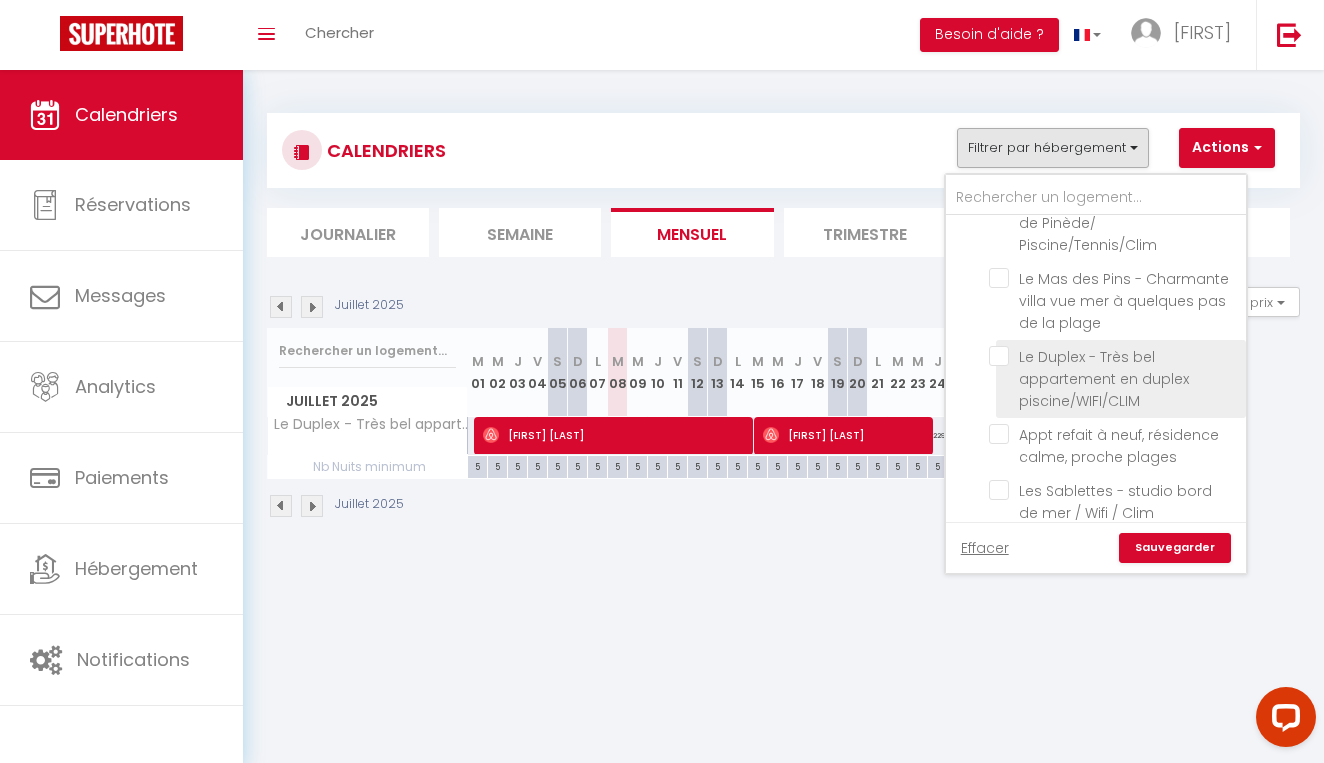 click on "Le Duplex - Très bel appartement en duplex piscine/WIFI/CLIM" at bounding box center [1114, 356] 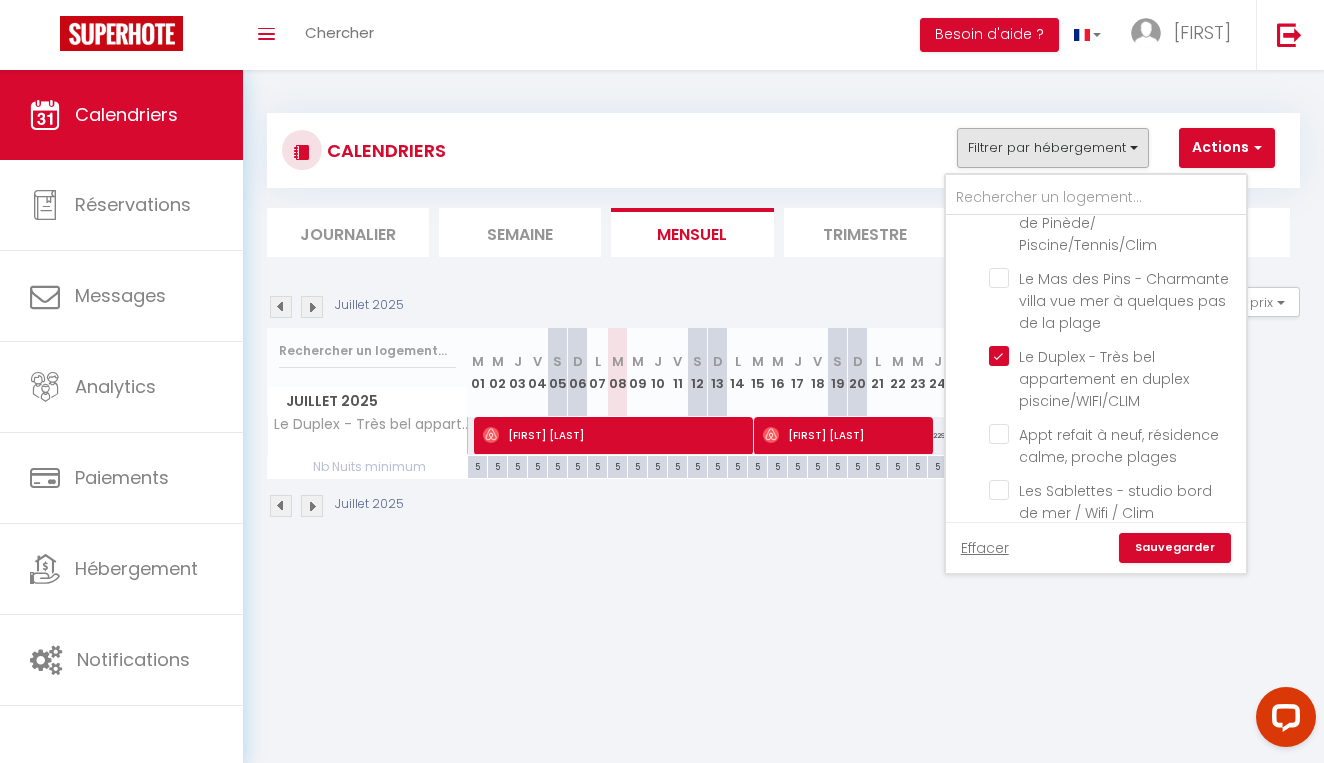 click on "Sauvegarder" at bounding box center [1175, 548] 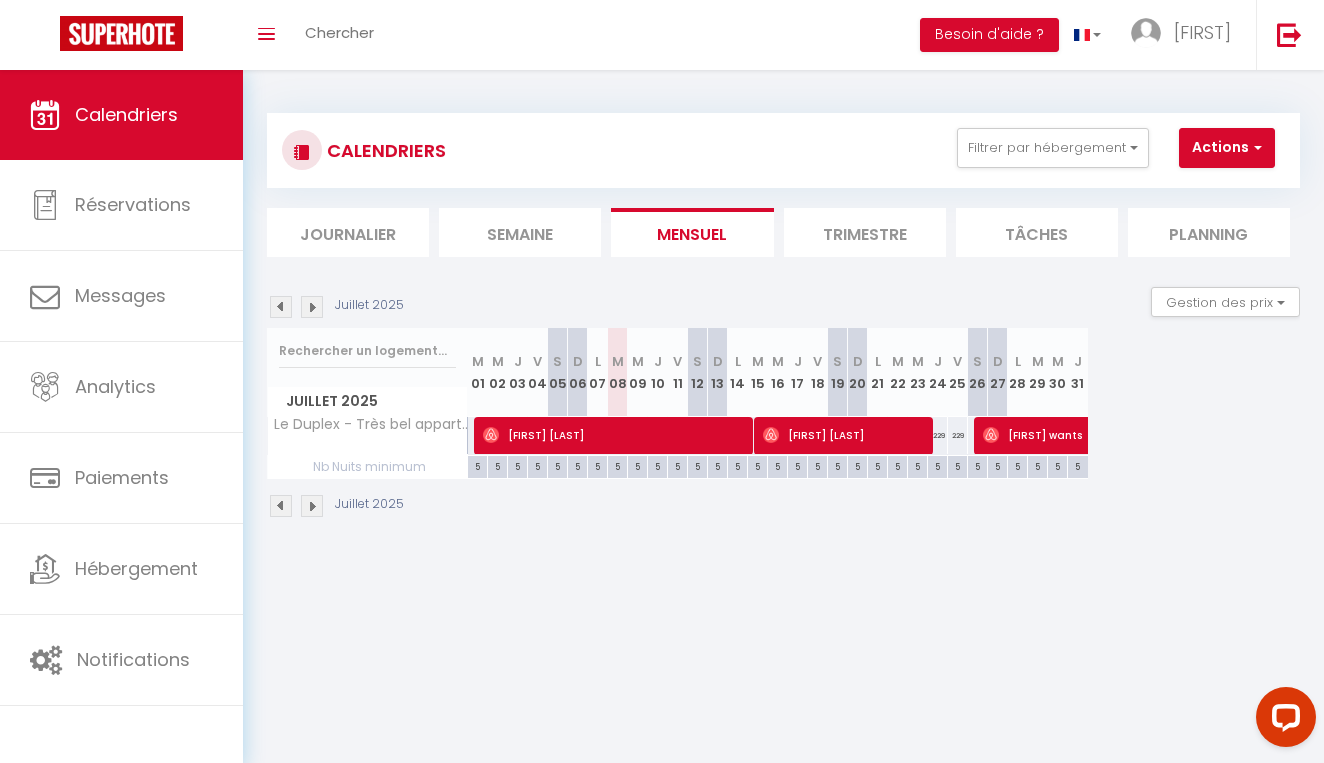 click at bounding box center (312, 506) 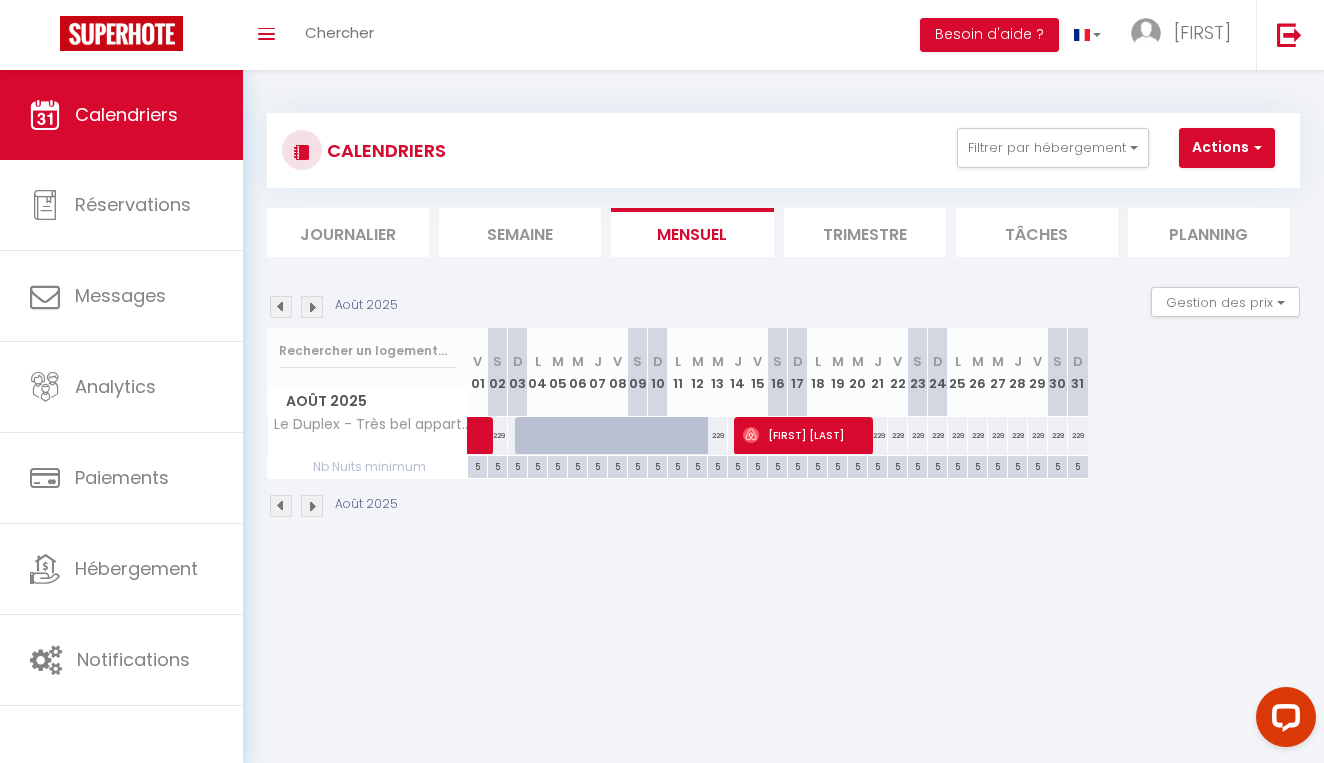 click at bounding box center (625, 447) 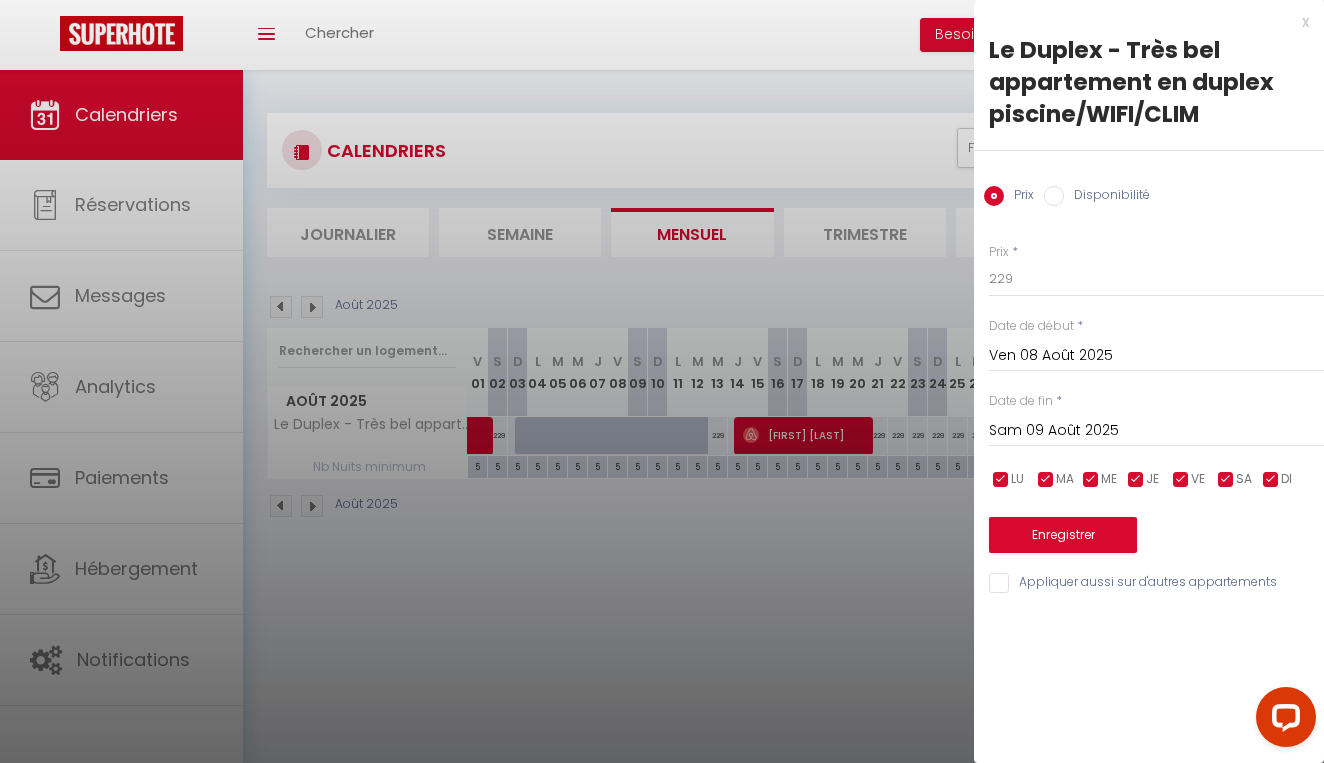 click on "Disponibilité" at bounding box center (1054, 196) 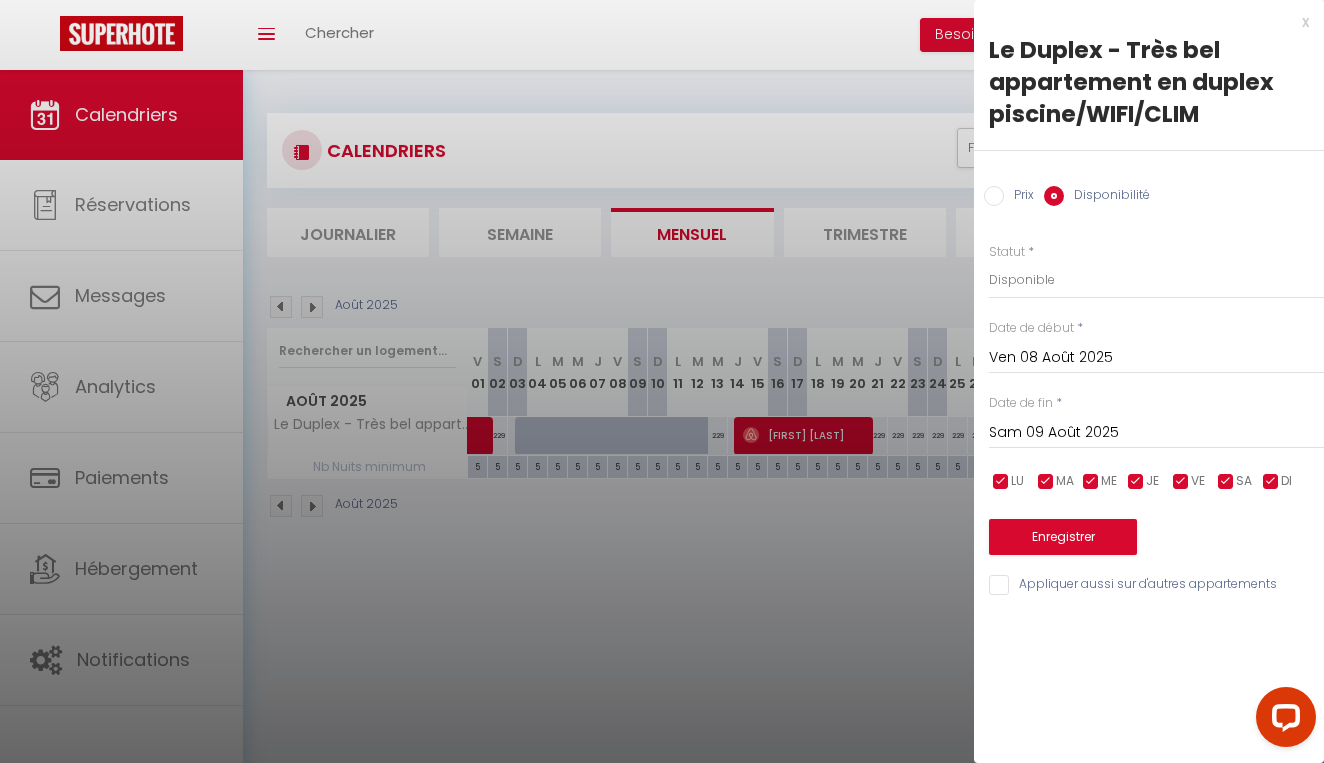click on "x" at bounding box center (1141, 22) 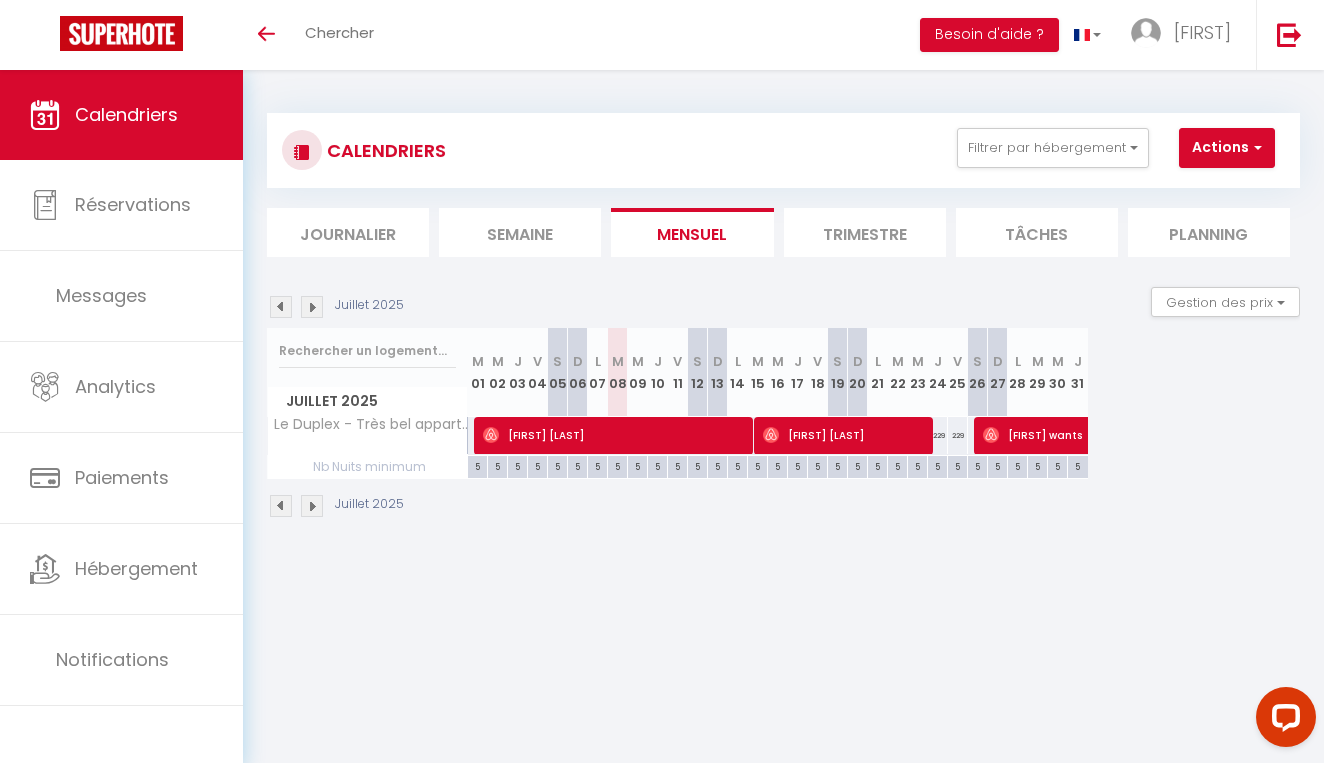 scroll, scrollTop: 0, scrollLeft: 0, axis: both 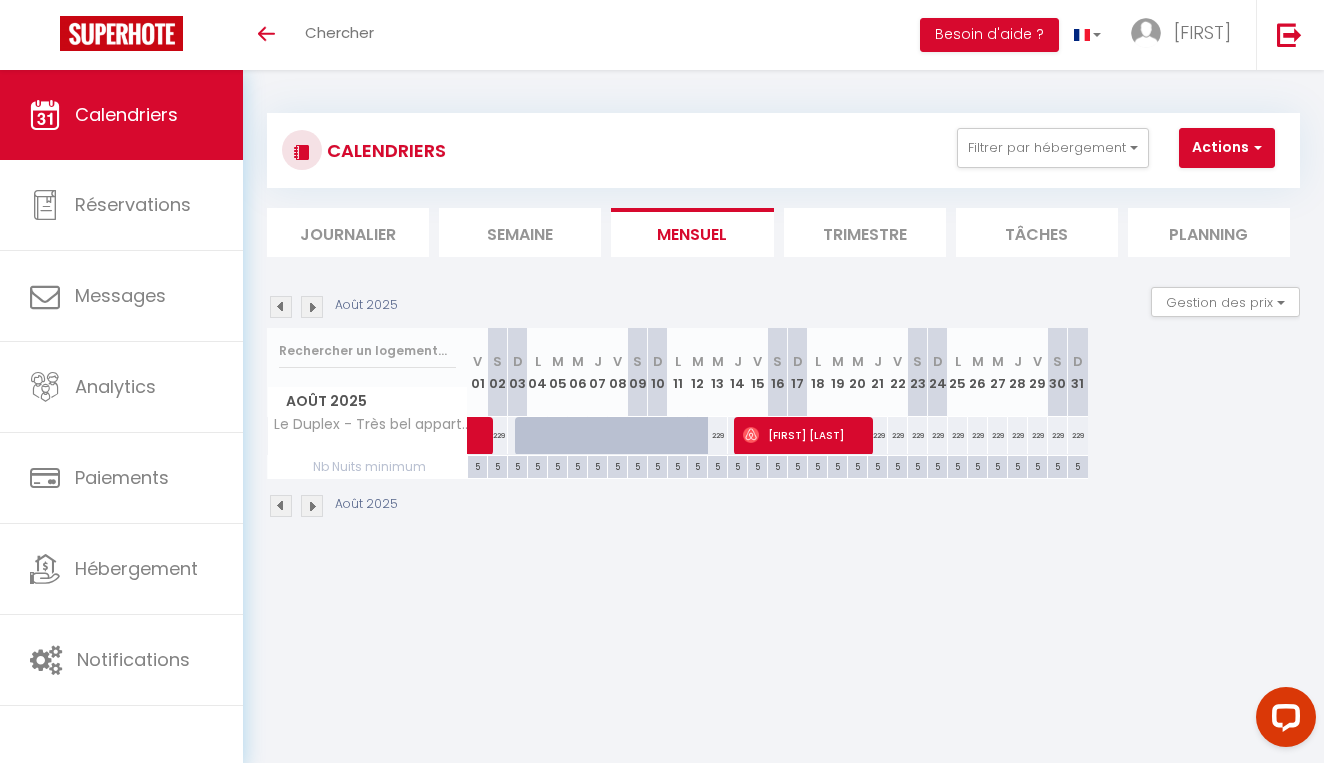 click at bounding box center (506, 436) 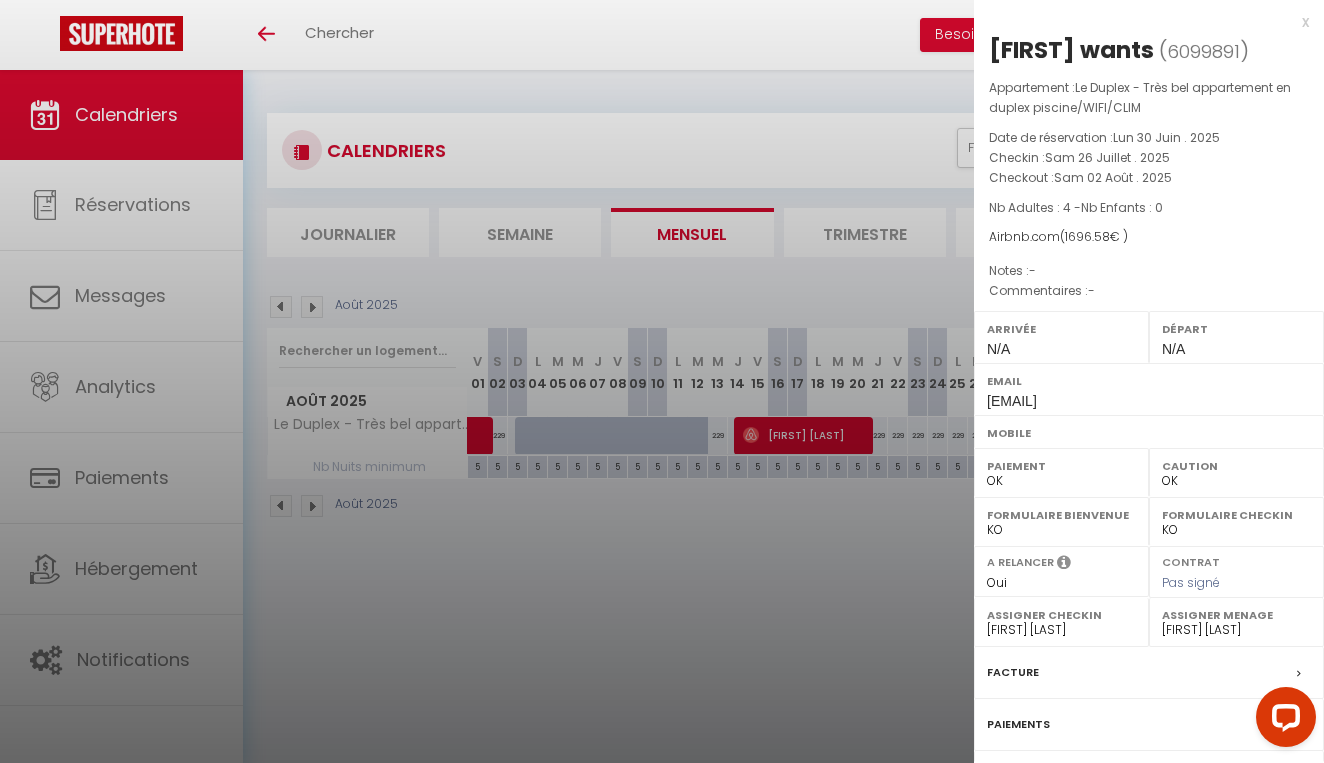 click on "x" at bounding box center (1141, 22) 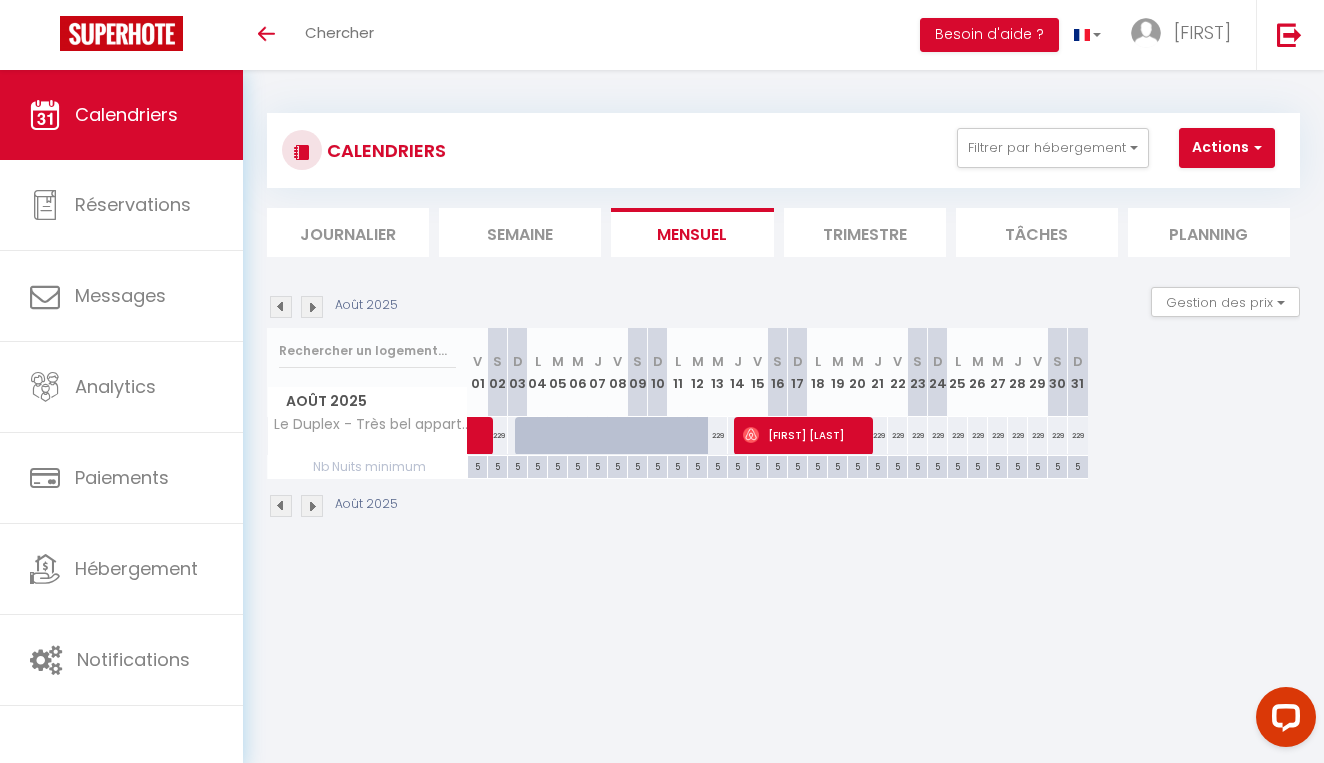 click at bounding box center (506, 436) 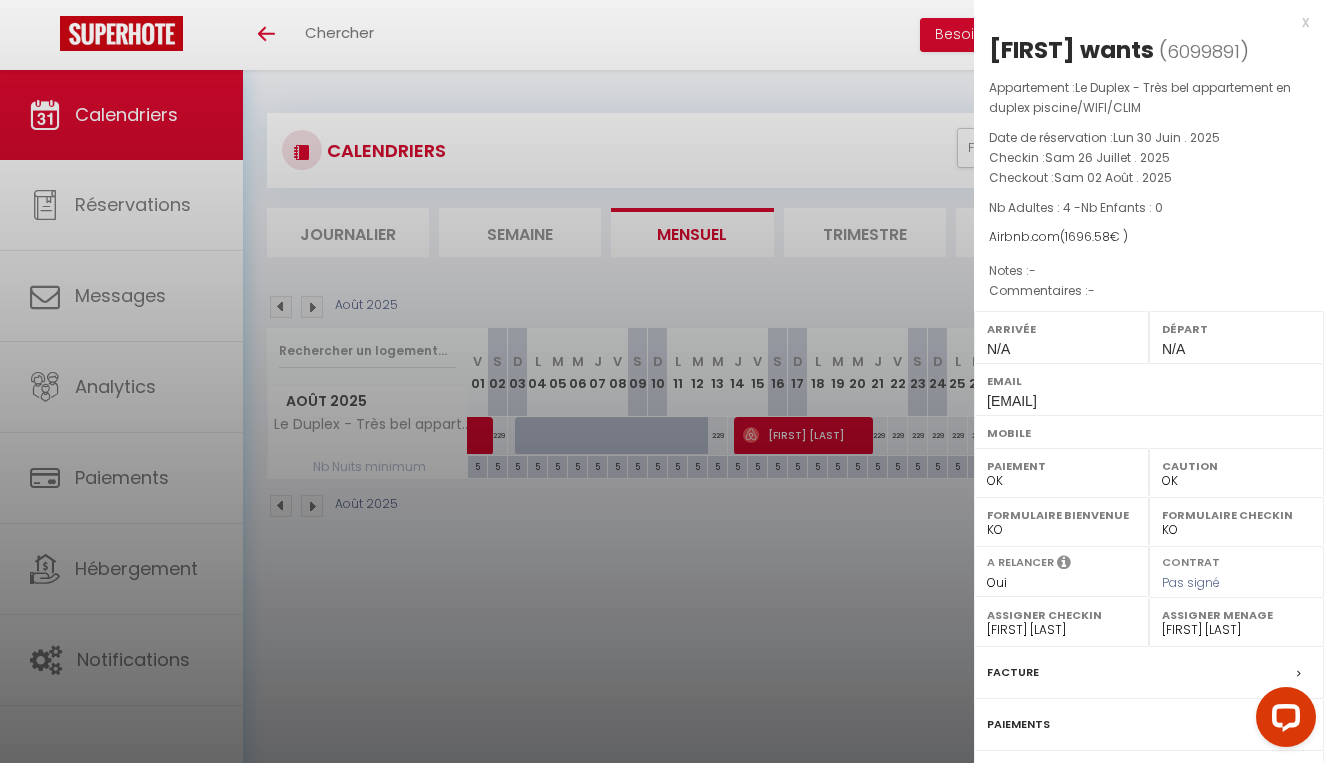 click on "x" at bounding box center (1141, 22) 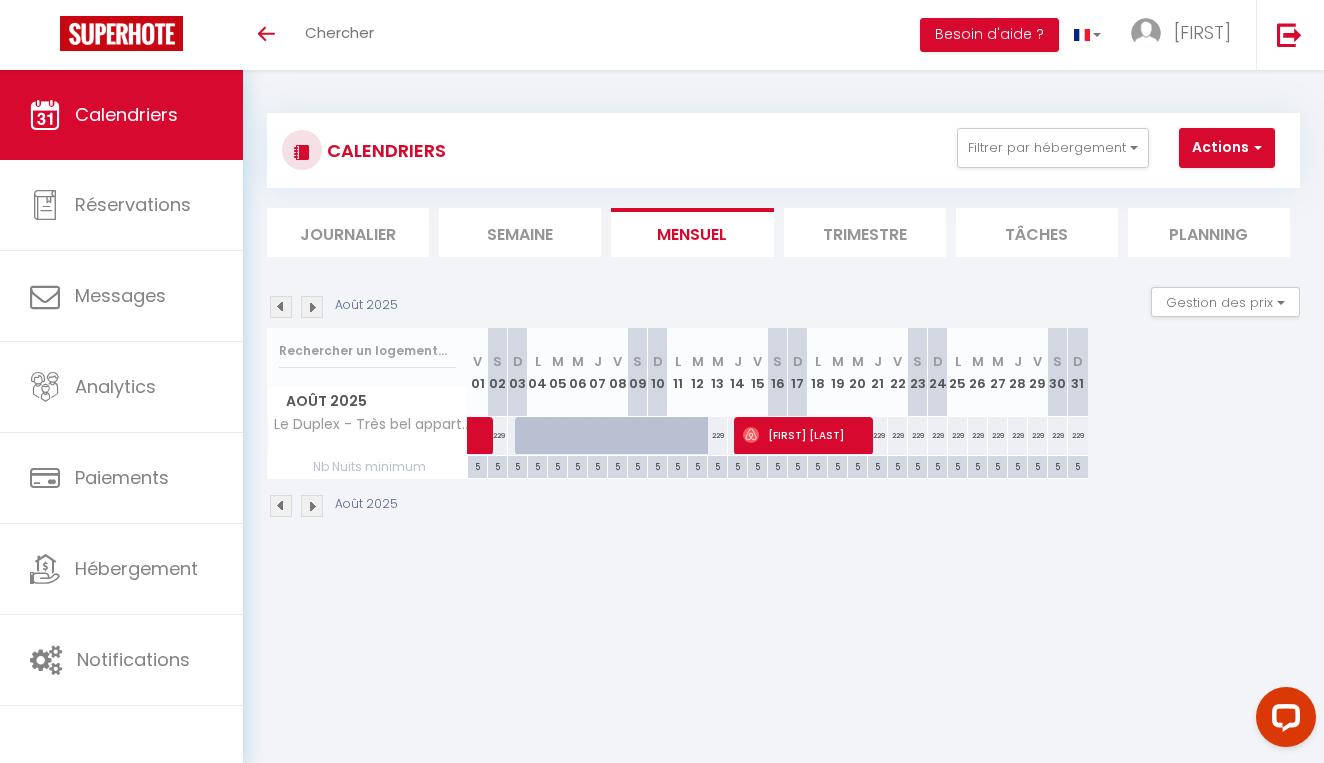 click at bounding box center (506, 436) 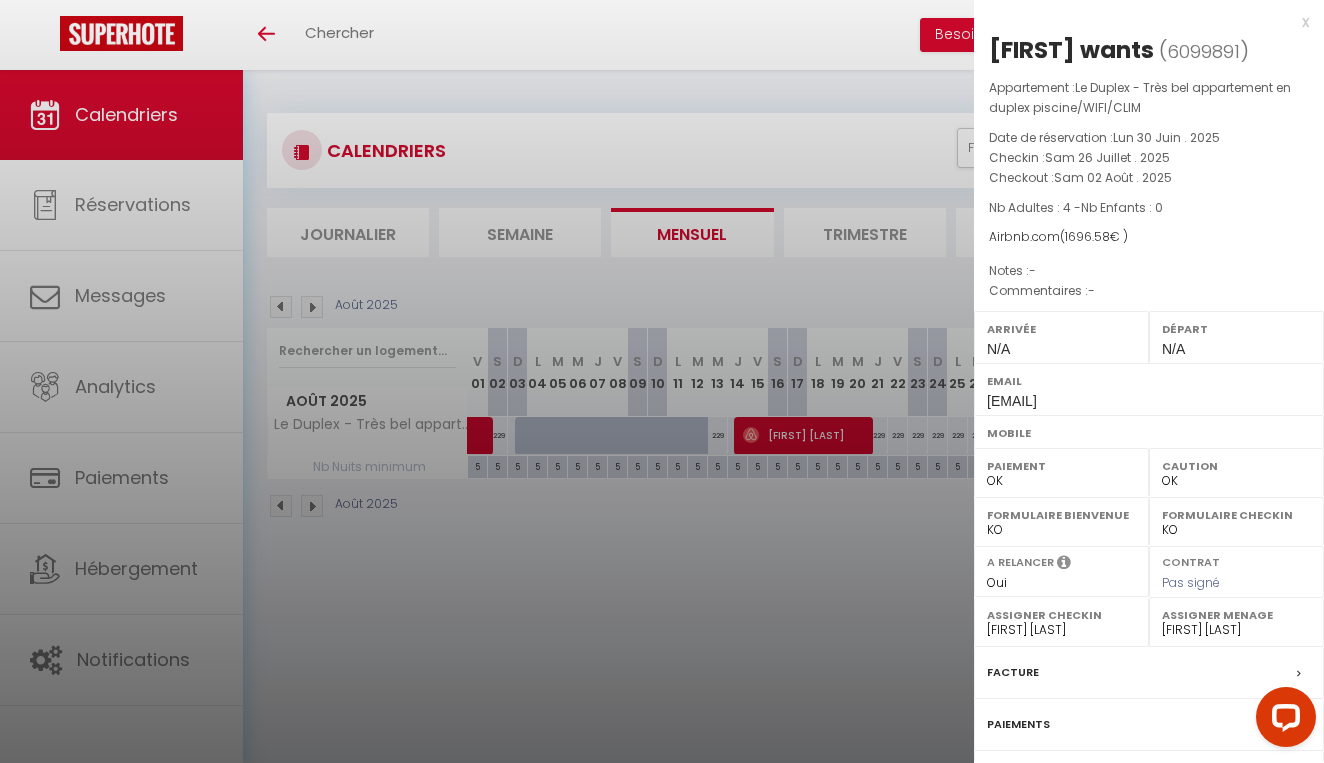 click on "x" at bounding box center [1141, 22] 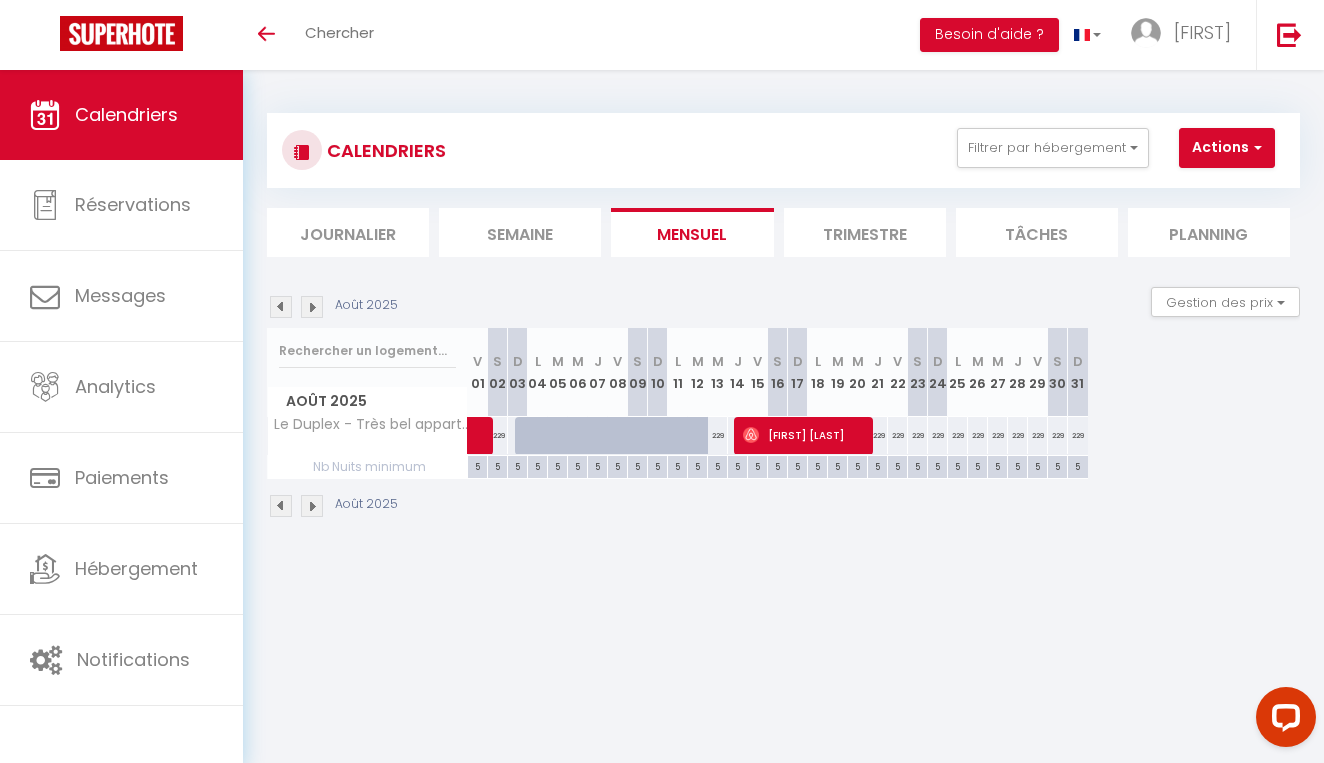 click at bounding box center (605, 447) 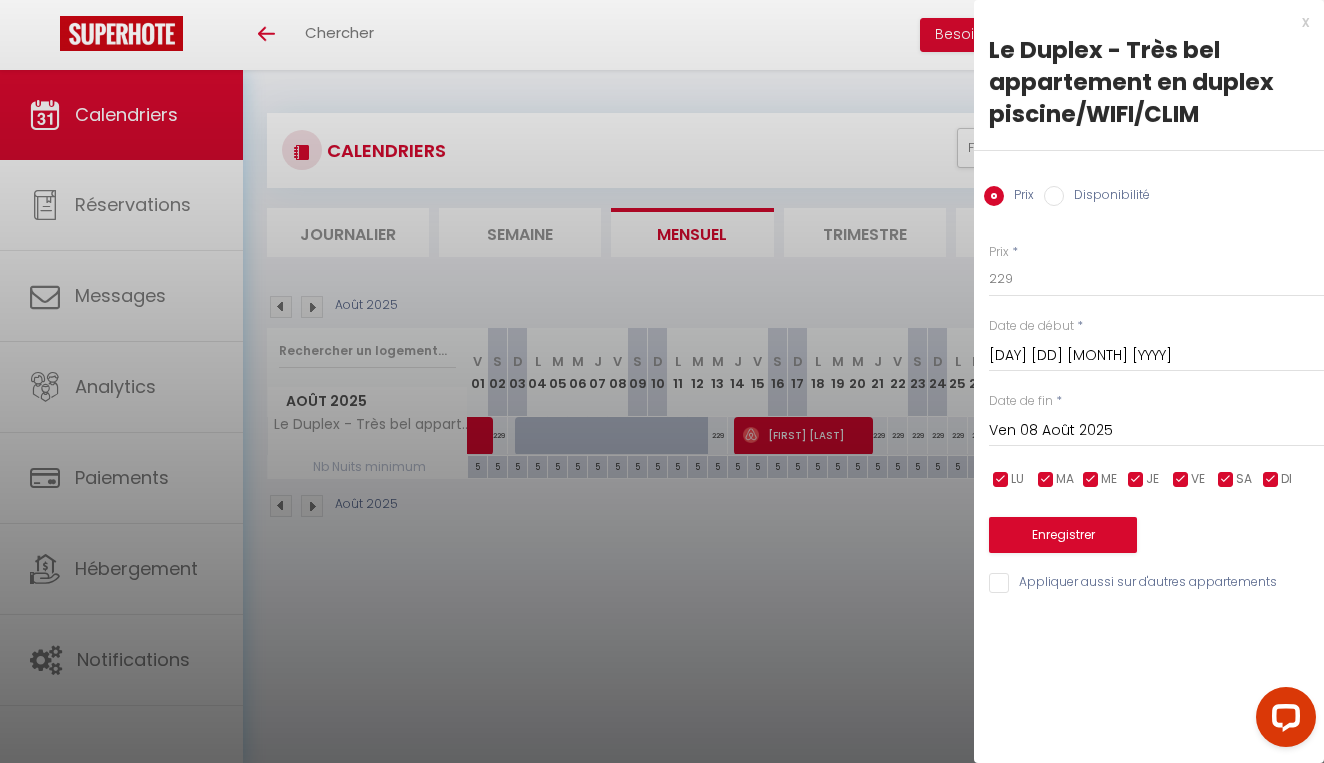 click on "Disponibilité" at bounding box center [1054, 196] 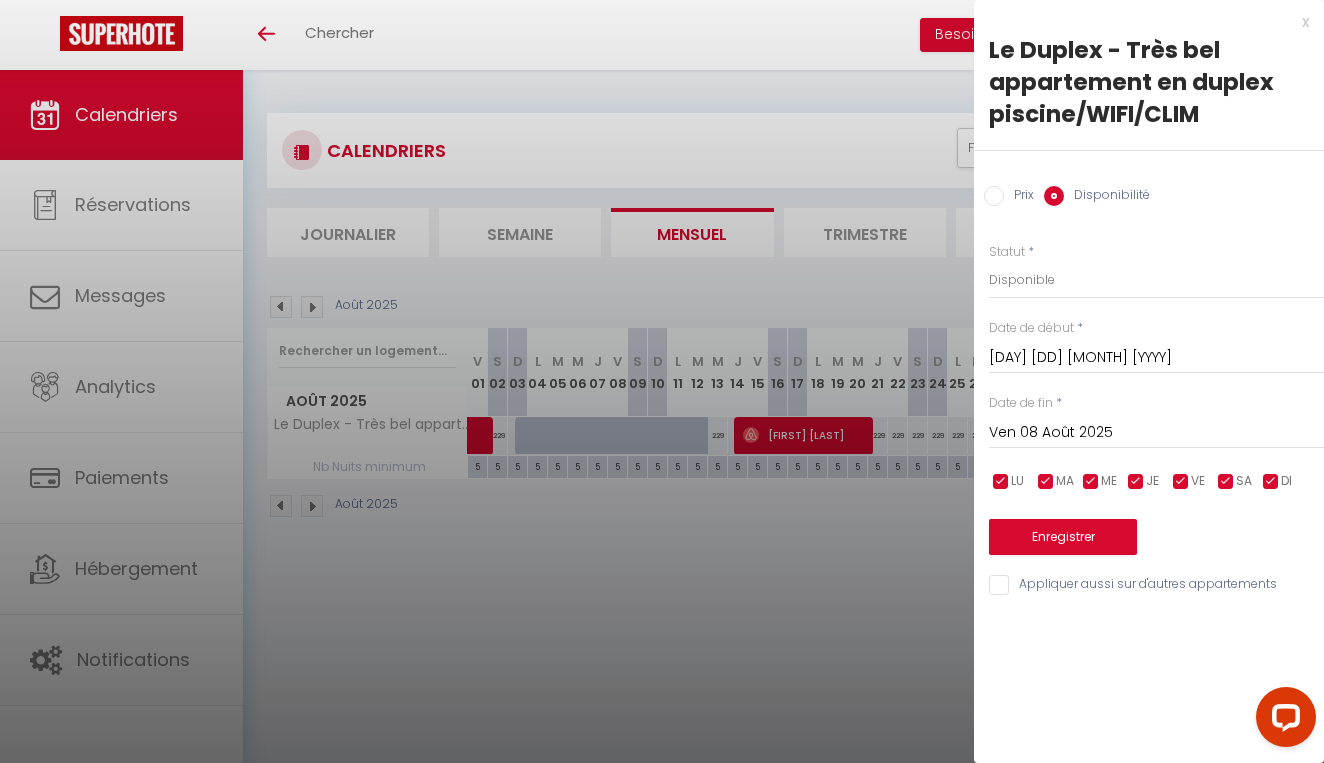 click on "Jeu 07 Août 2025" at bounding box center (1156, 358) 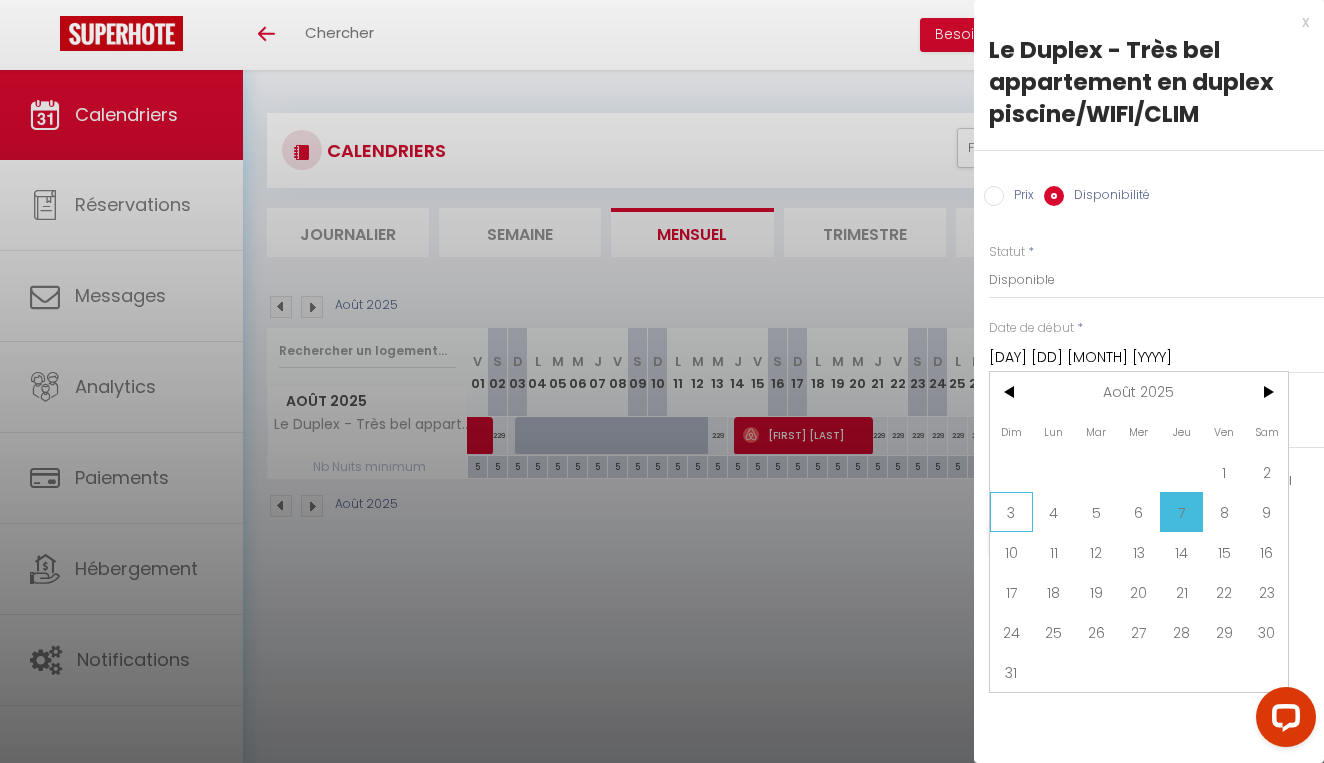 click on "3" at bounding box center (1011, 512) 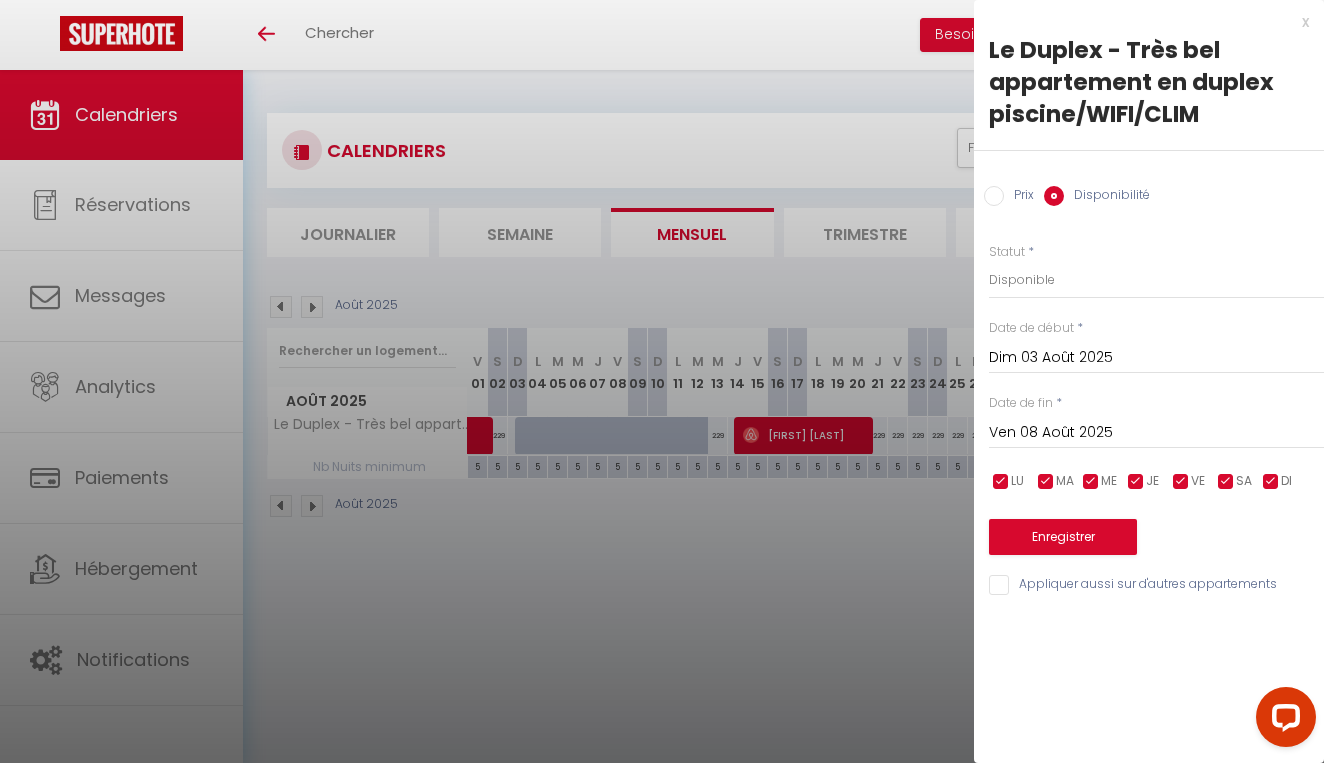 click on "Ven 08 Août 2025" at bounding box center (1156, 433) 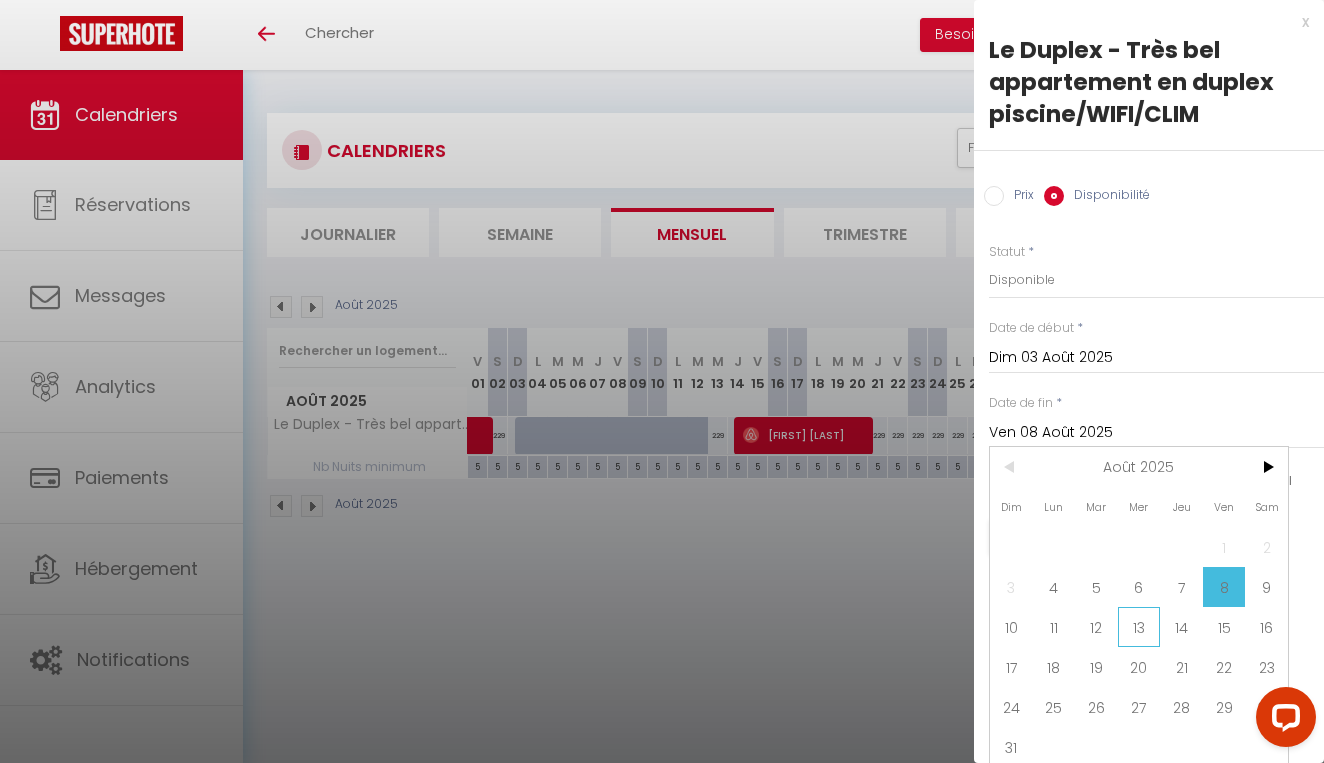 click on "13" at bounding box center (0, 0) 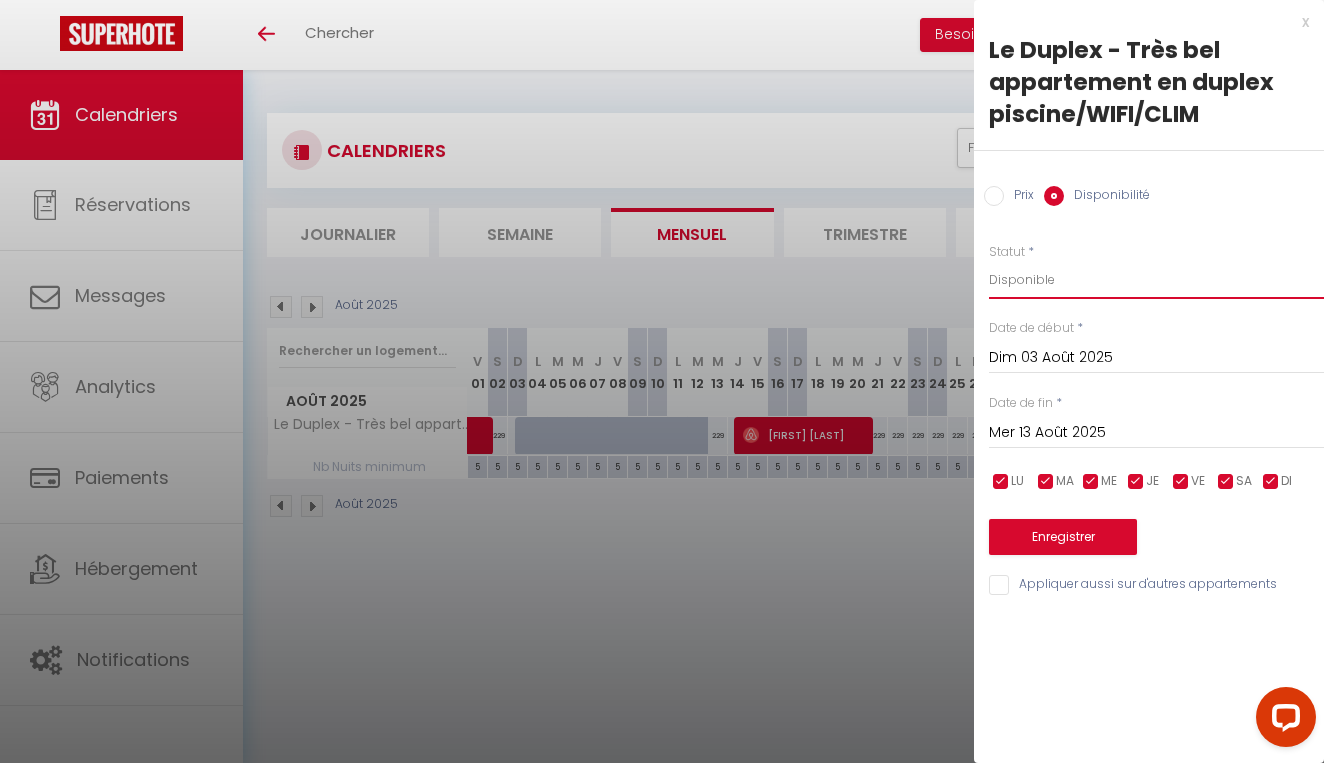 select on "0" 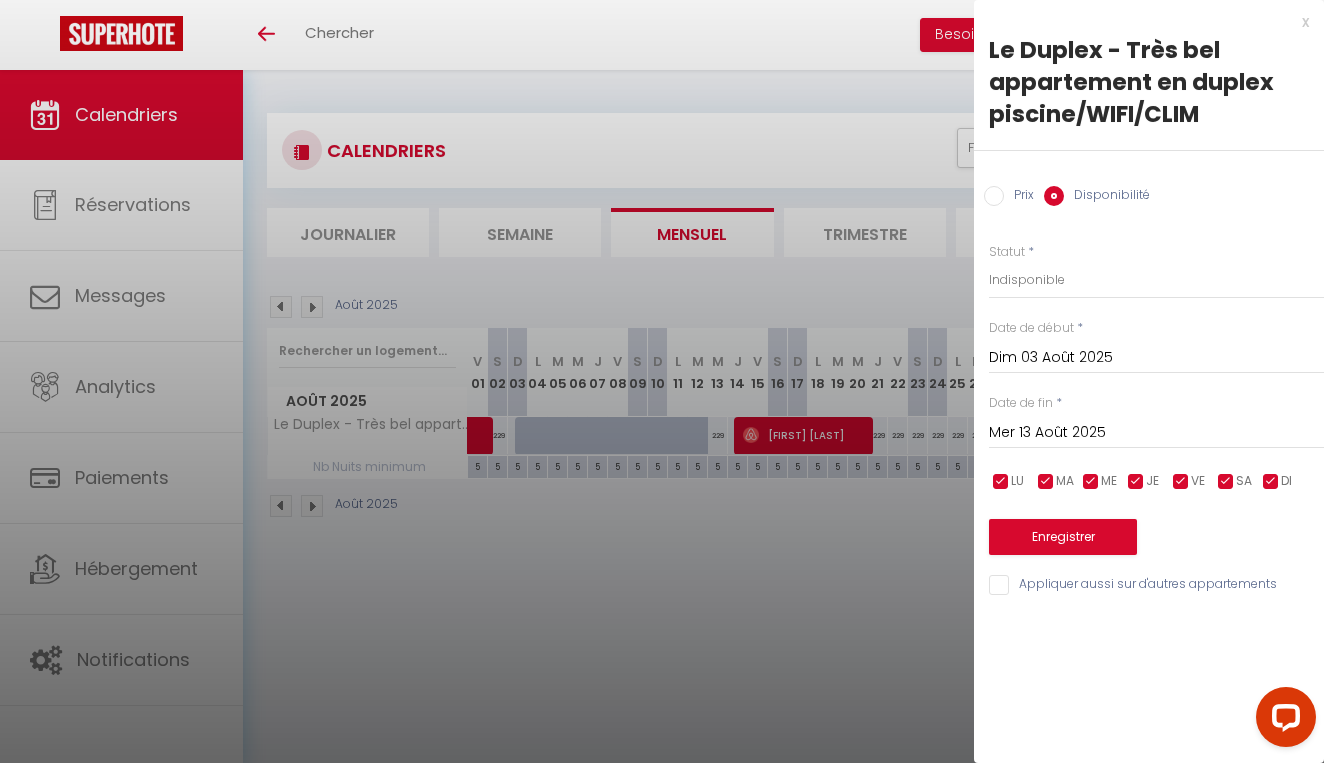 click on "Enregistrer" at bounding box center (1063, 537) 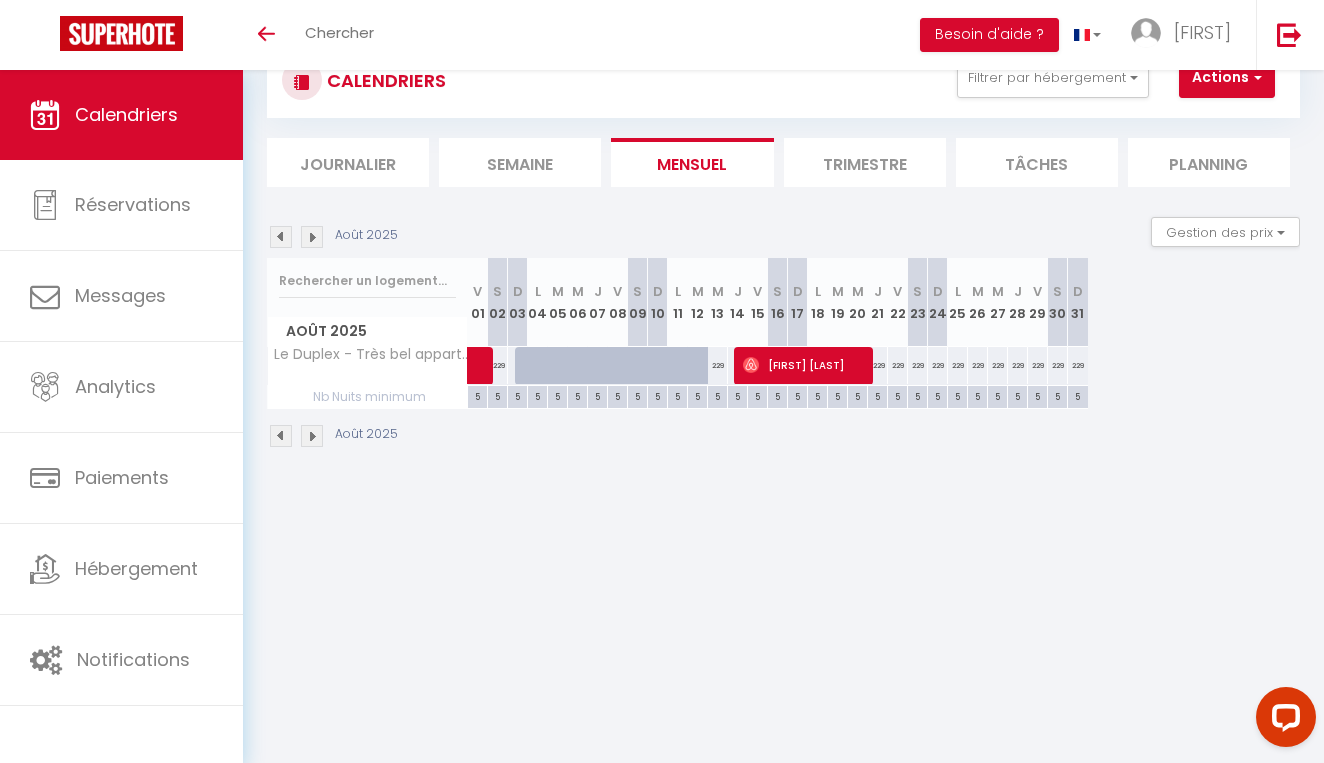 scroll, scrollTop: 70, scrollLeft: 0, axis: vertical 